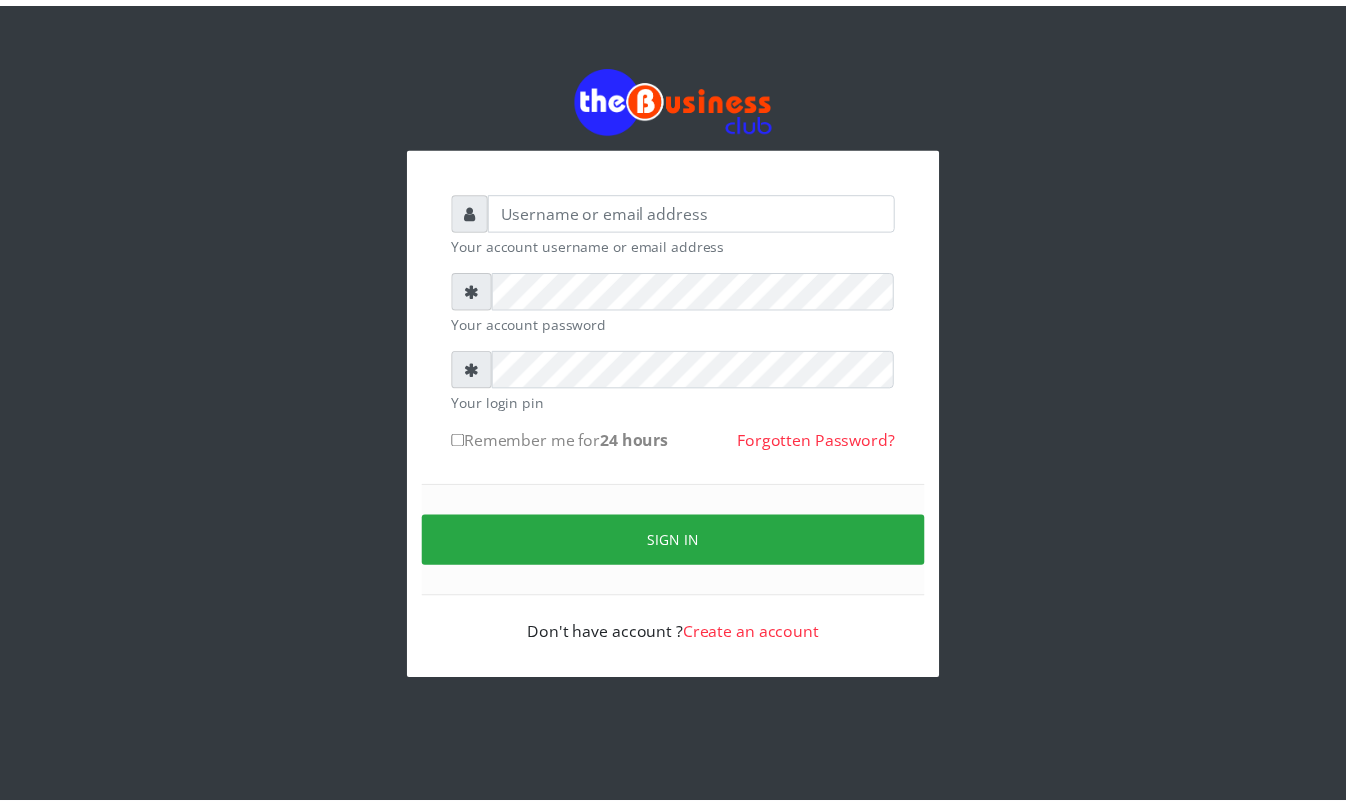scroll, scrollTop: 0, scrollLeft: 0, axis: both 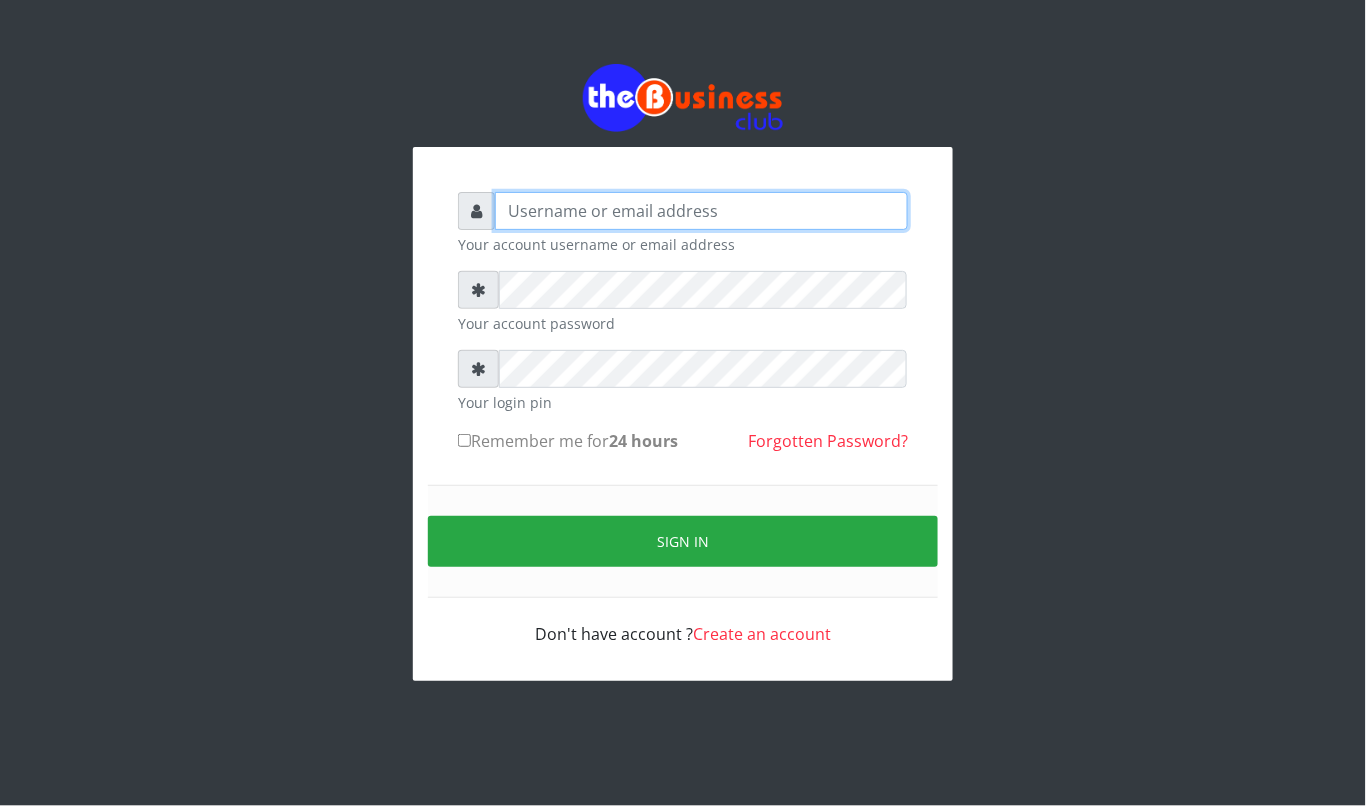 type on "[NAME]" 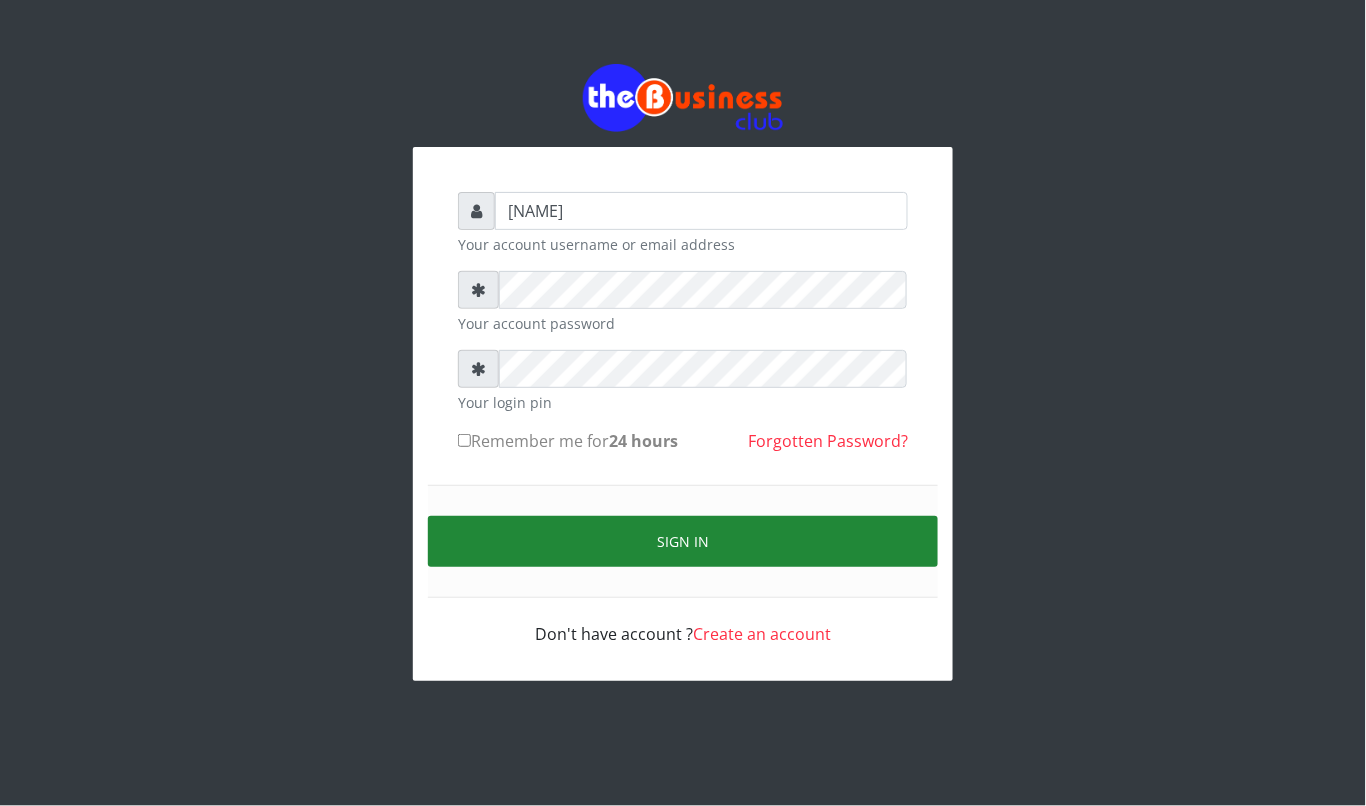 click on "Sign in" at bounding box center [683, 541] 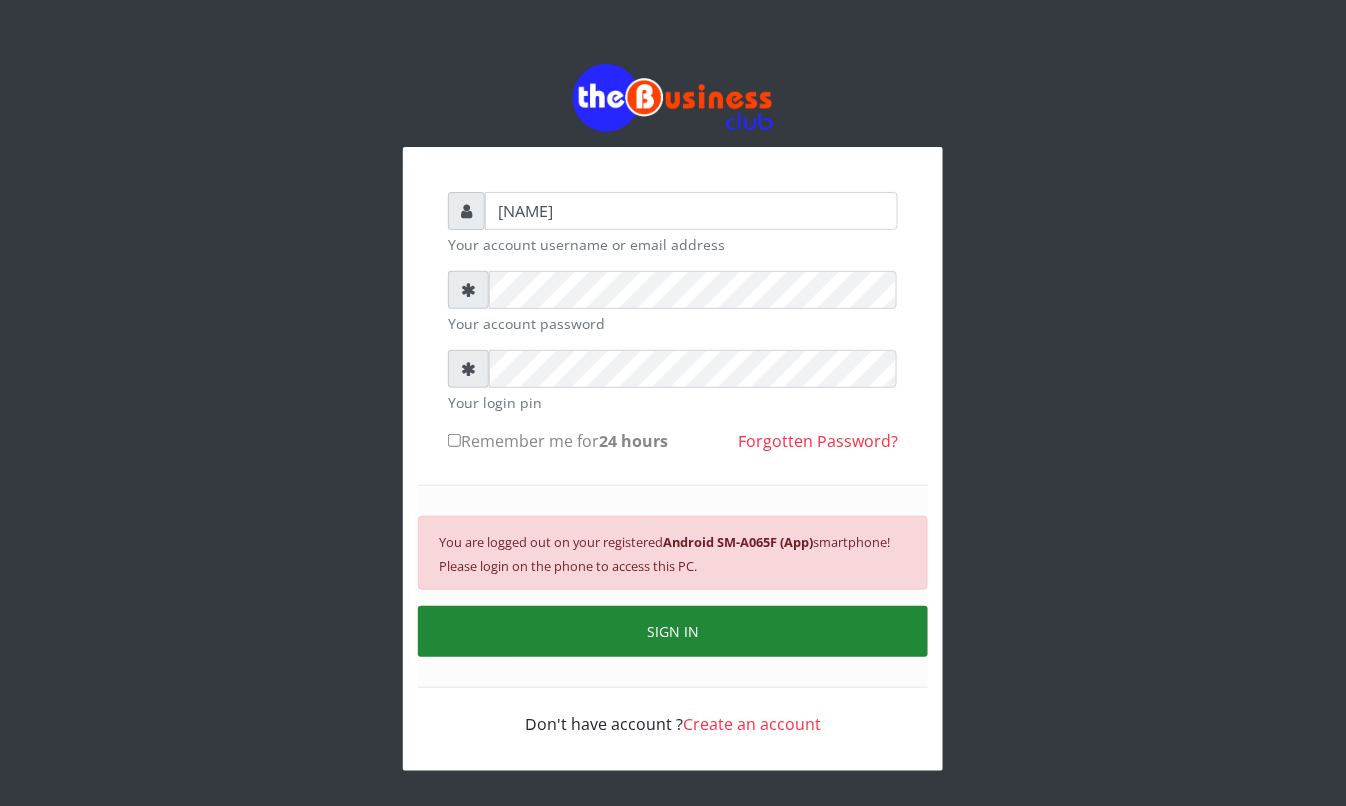 click on "SIGN IN" at bounding box center (673, 631) 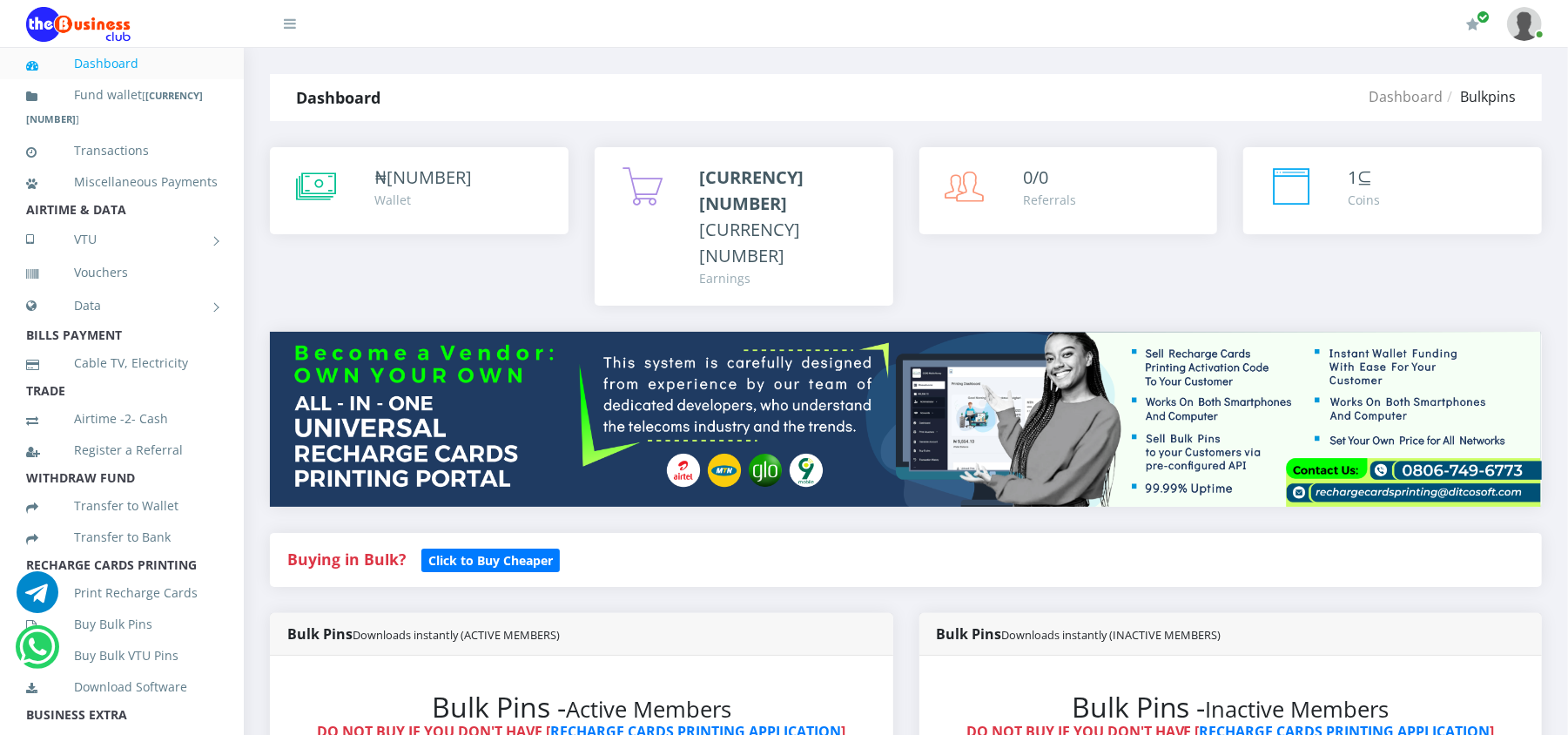 scroll, scrollTop: 0, scrollLeft: 0, axis: both 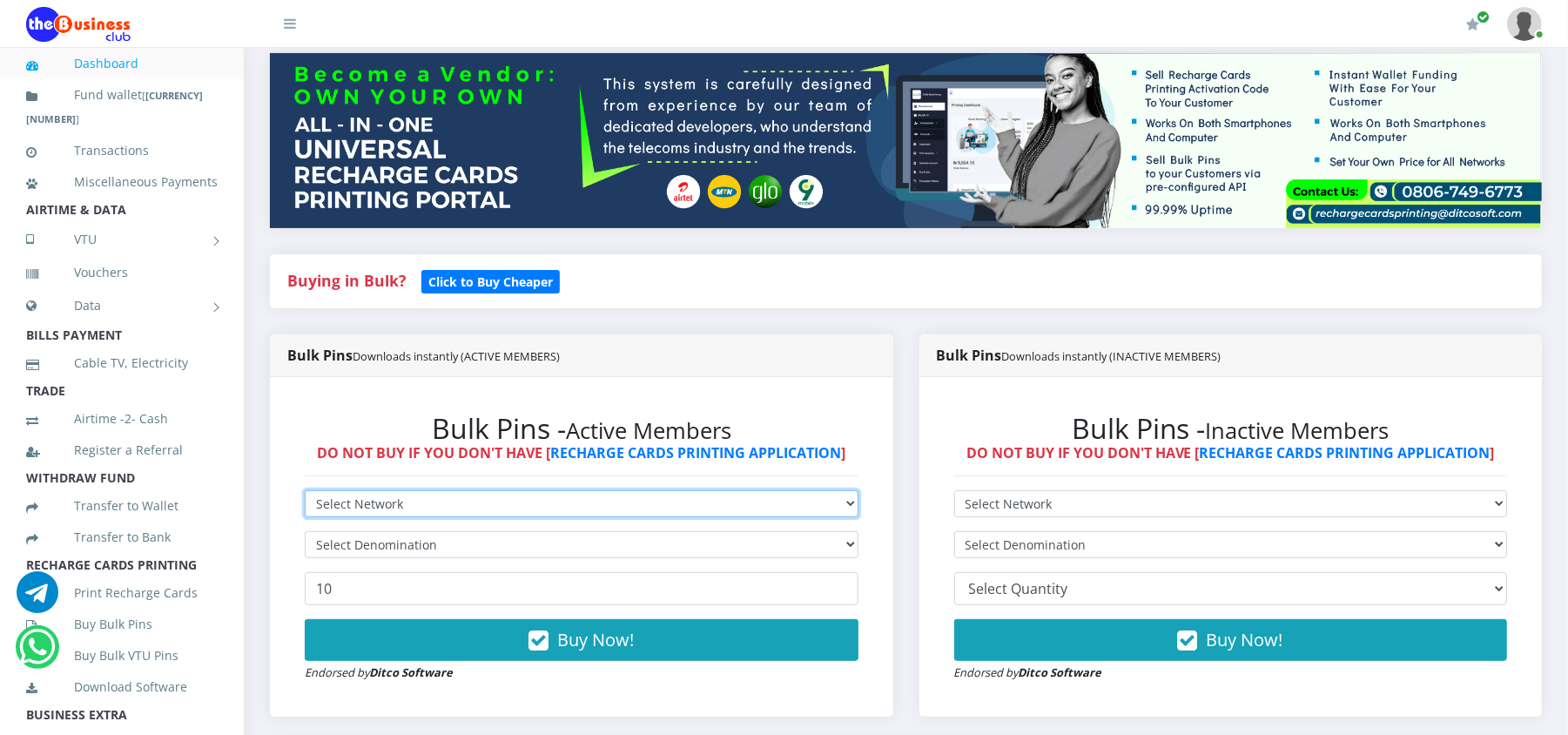 click on "Select Network
MTN
Globacom
9Mobile
Airtel" at bounding box center (582, 503) 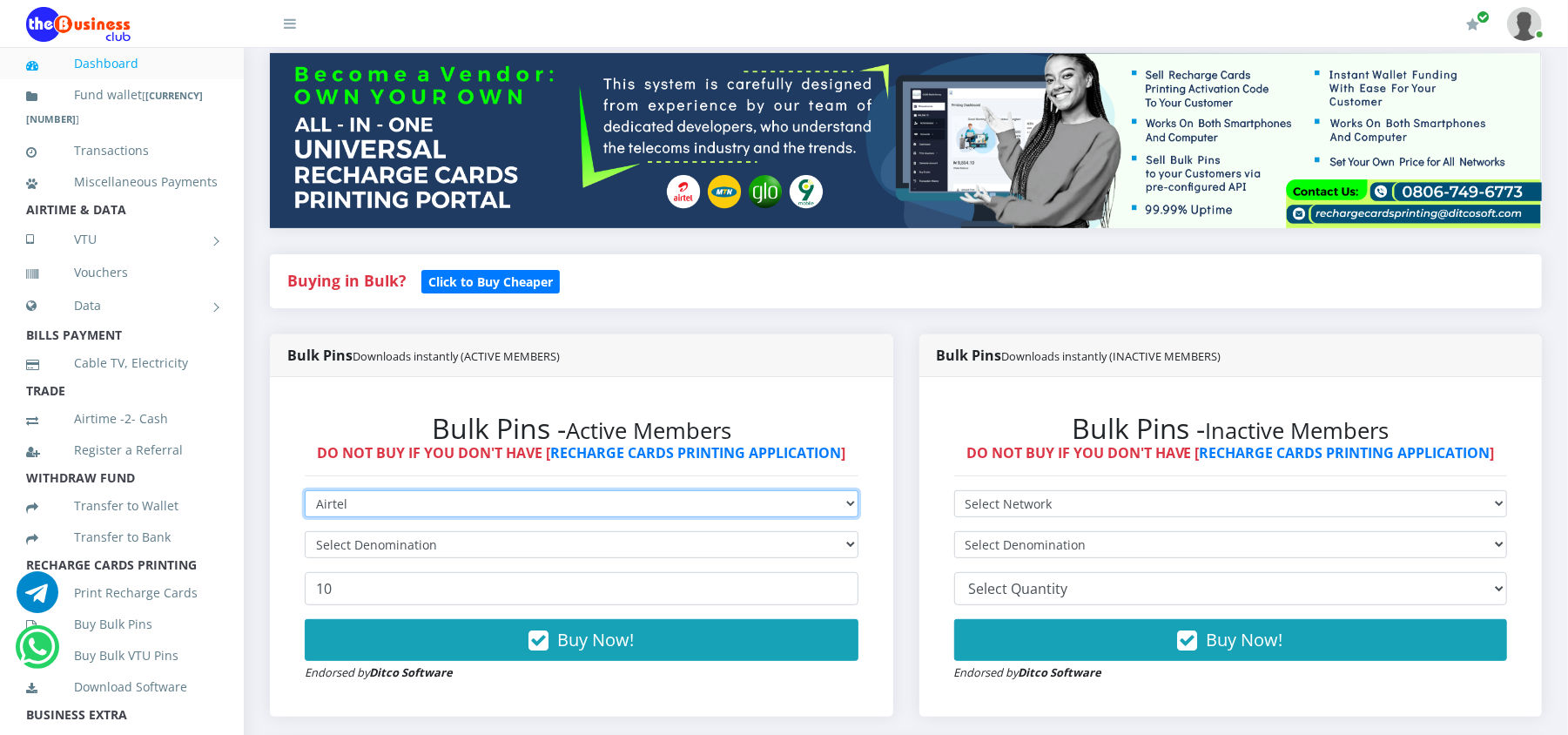 click on "Select Network
MTN
Globacom
9Mobile
Airtel" at bounding box center (582, 503) 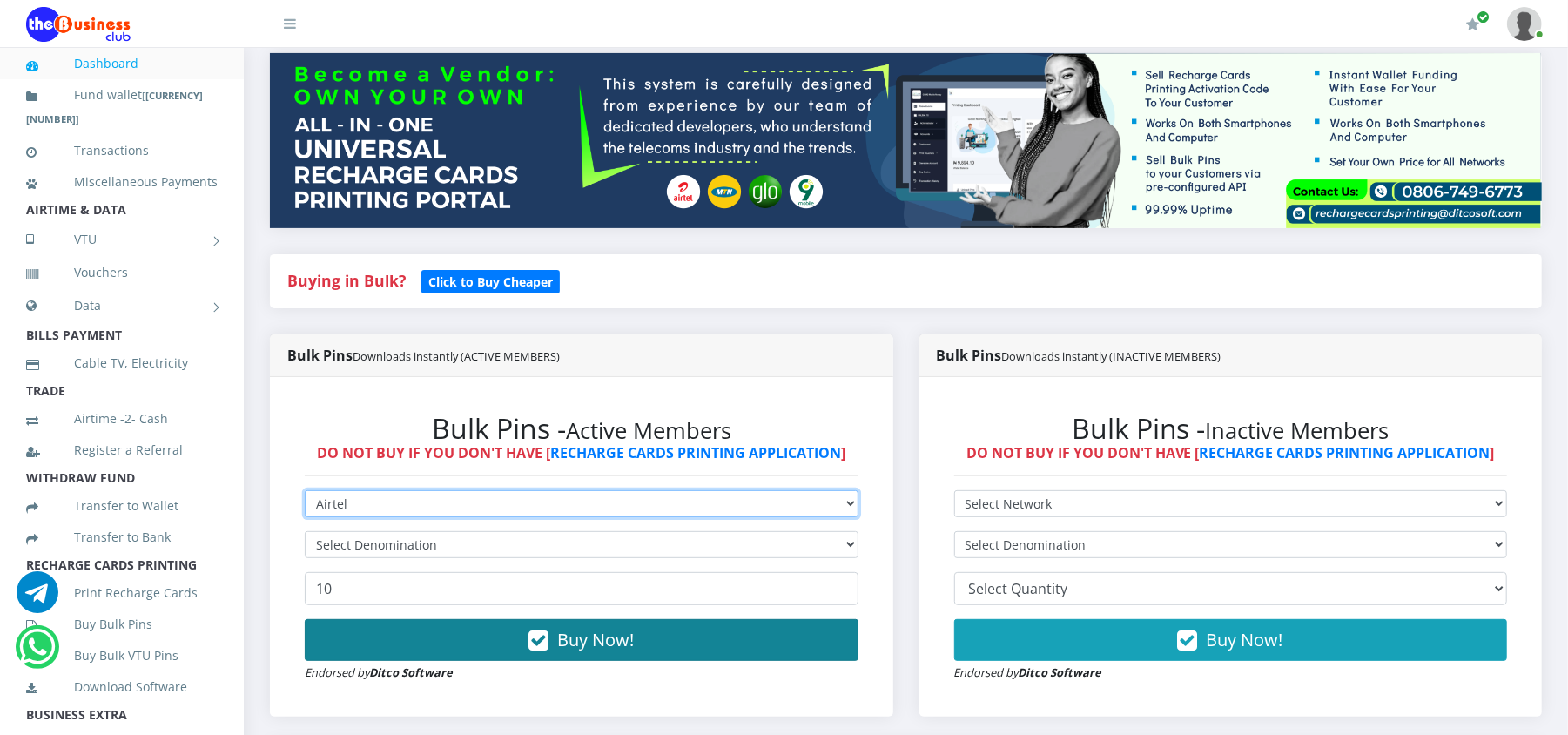 type 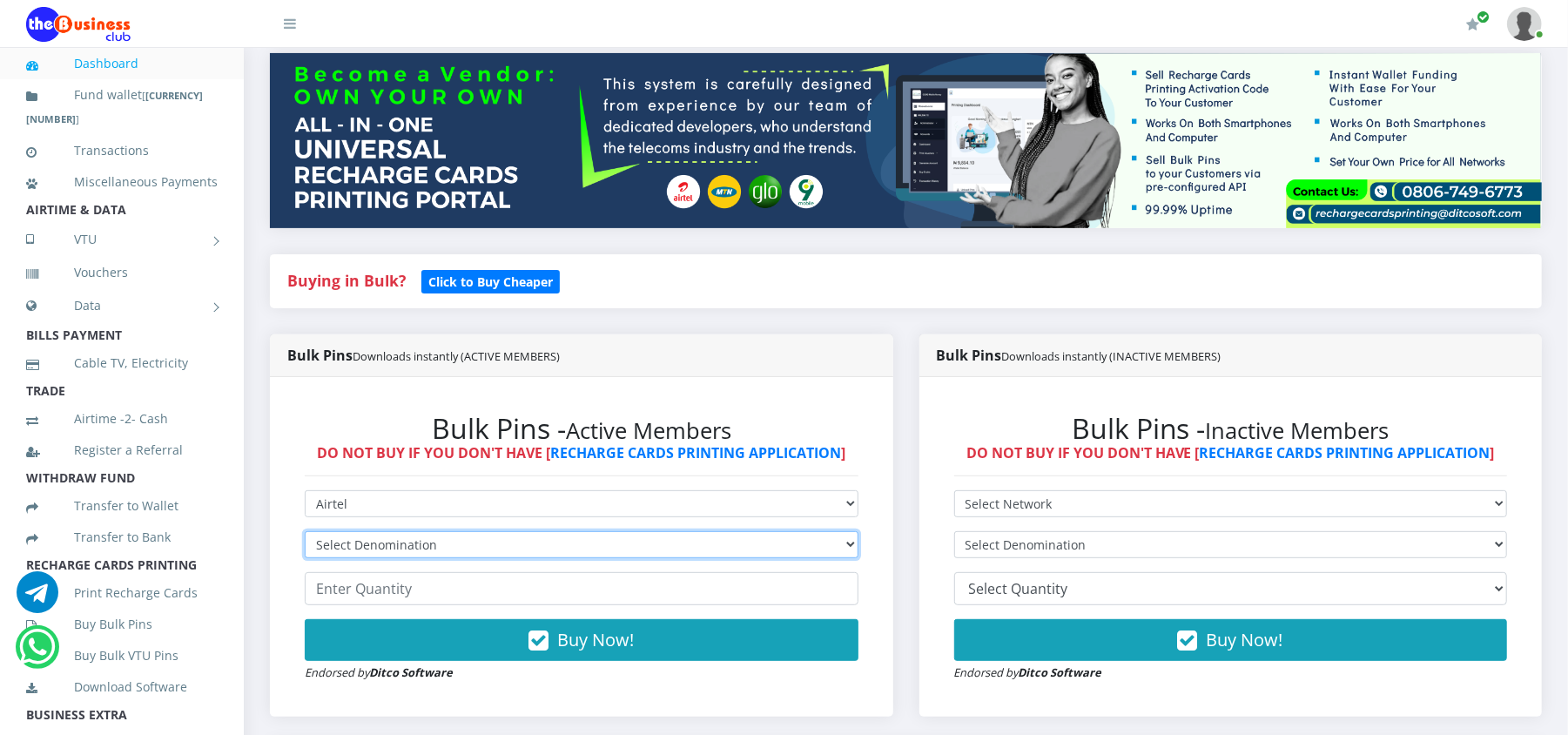 click on "Select Denomination Airtel NGN100 - ₦96.37 Airtel NGN200 - ₦192.74 Airtel NGN500 - ₦481.85 Airtel NGN1000 - ₦963.70" at bounding box center (582, 544) 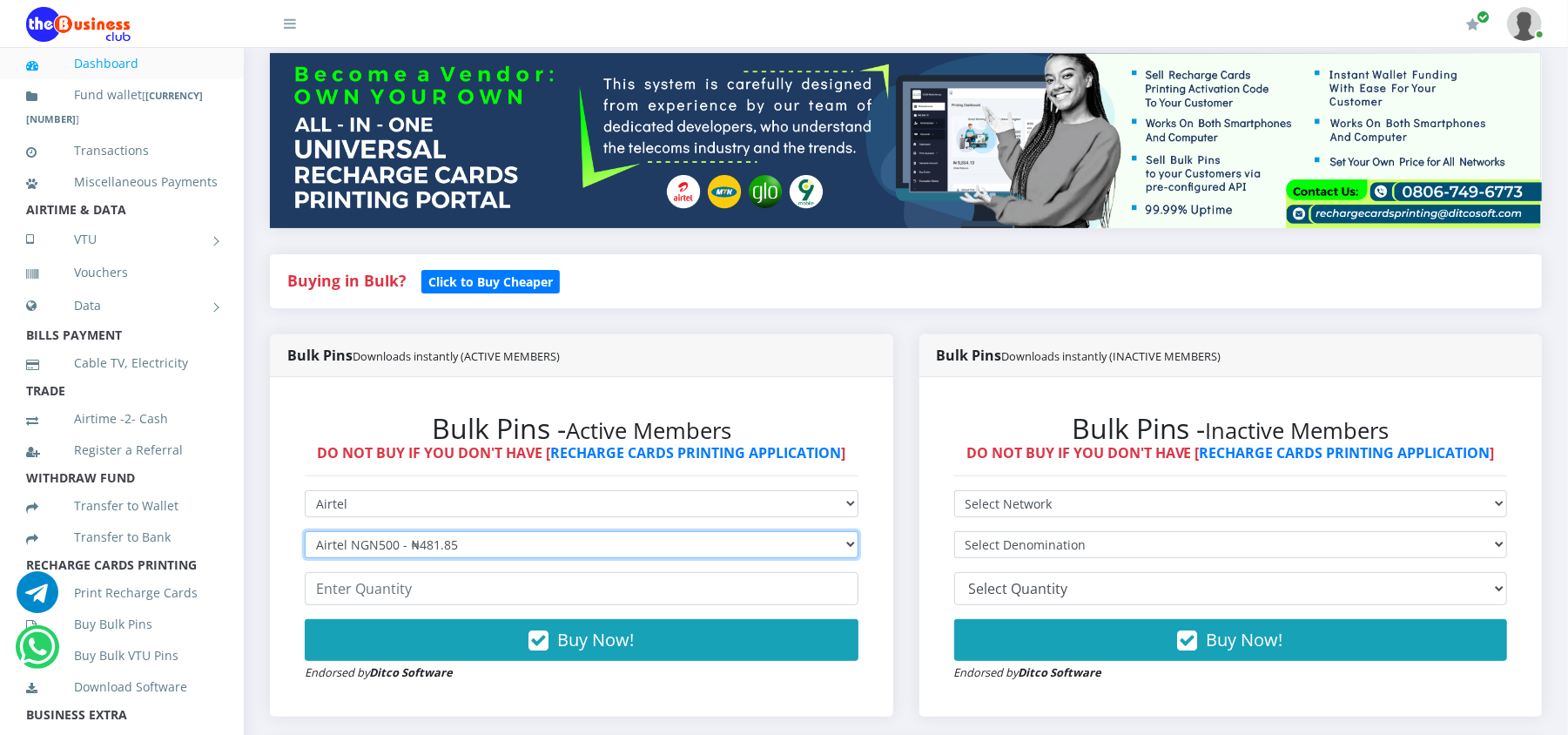 click on "Select Denomination Airtel NGN100 - ₦96.37 Airtel NGN200 - ₦192.74 Airtel NGN500 - ₦481.85 Airtel NGN1000 - ₦963.70" at bounding box center (582, 544) 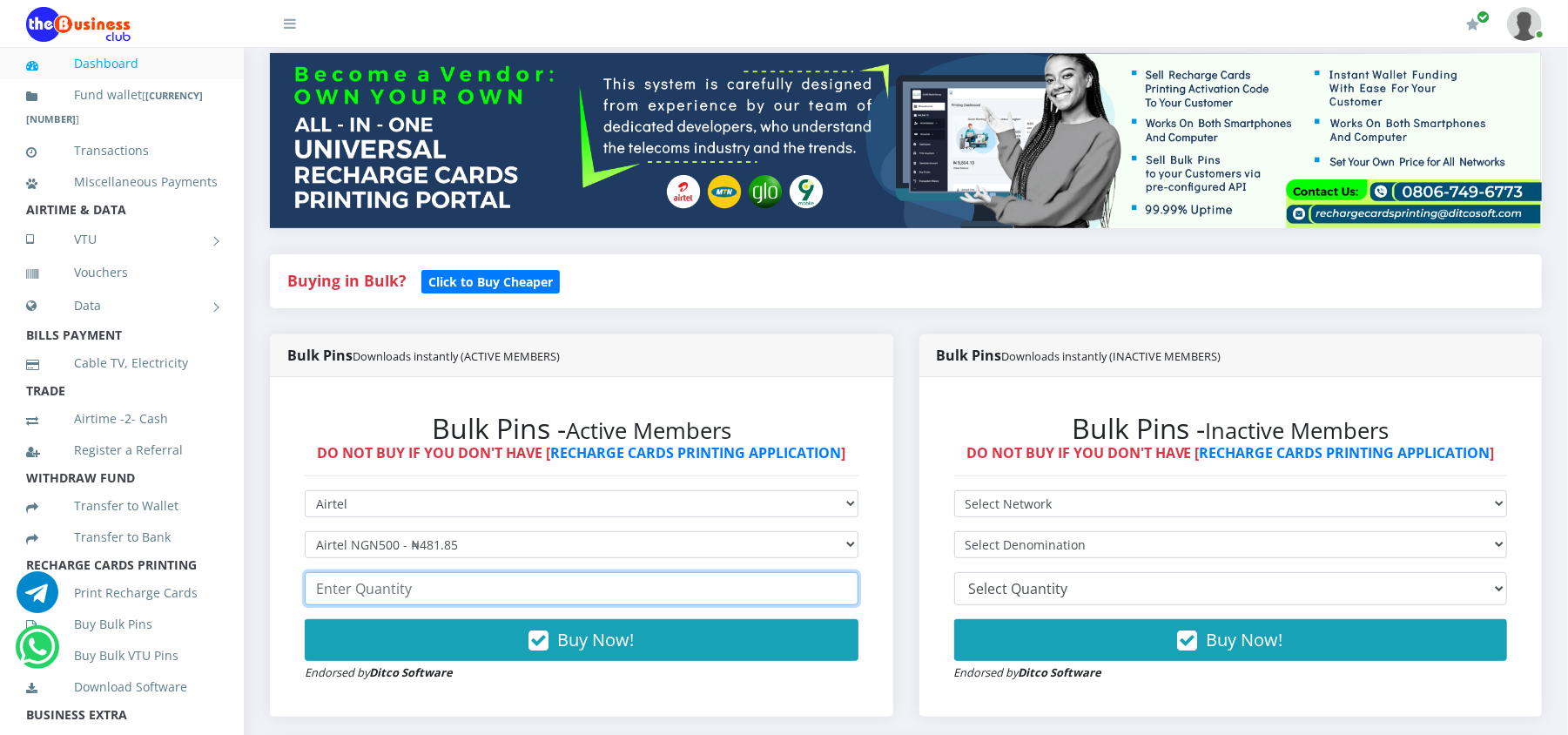 click at bounding box center [582, 589] 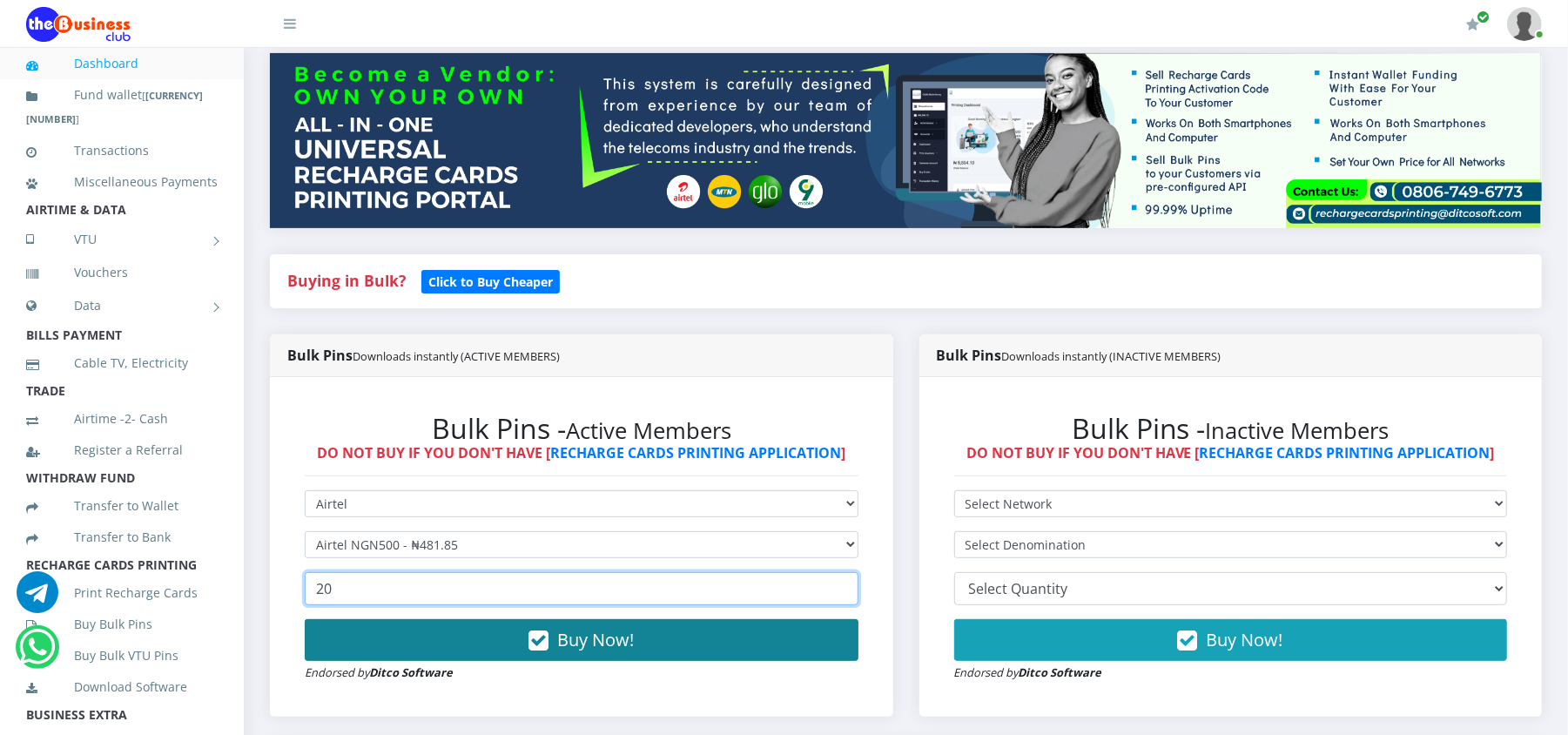 type on "20" 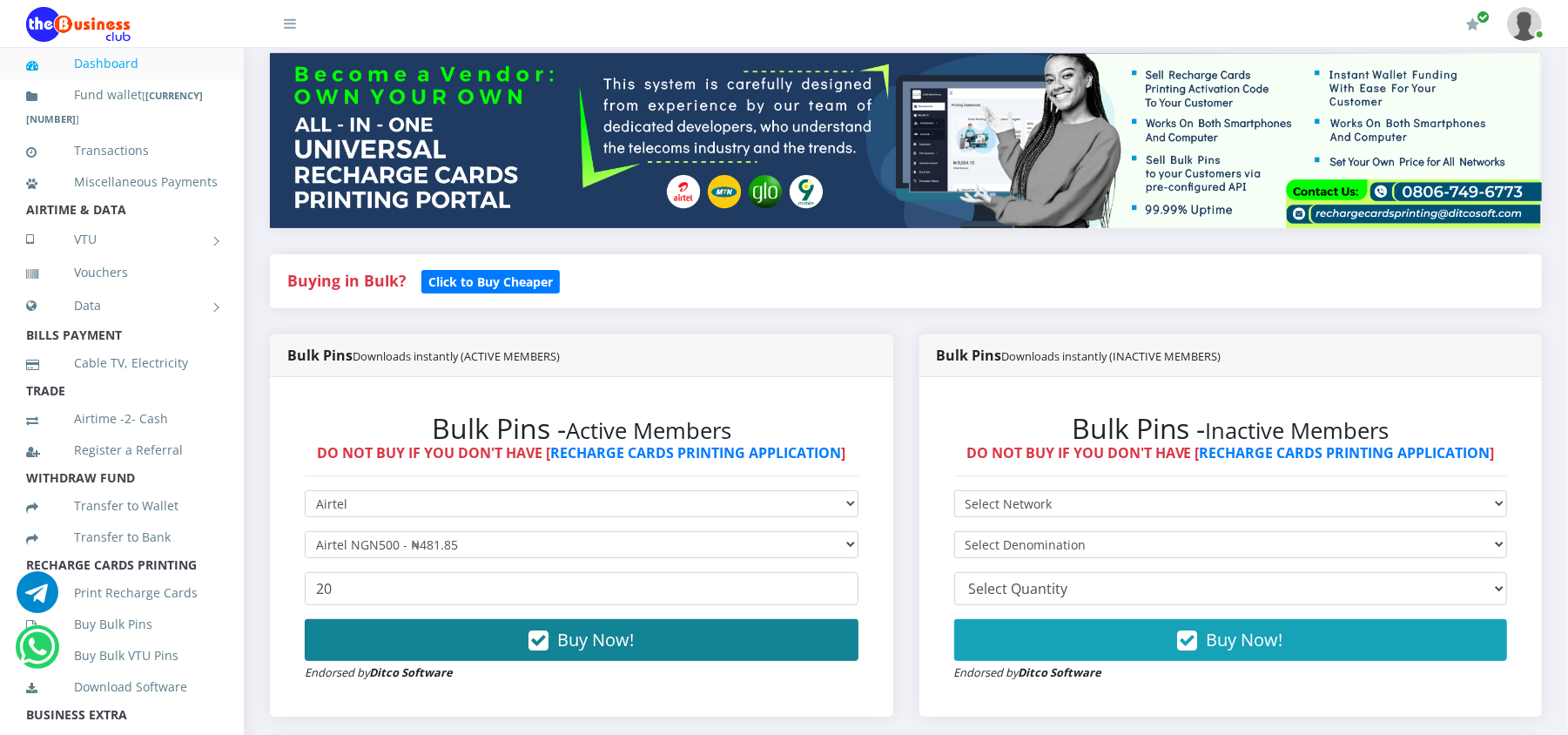 click on "Buy Now!" at bounding box center [582, 640] 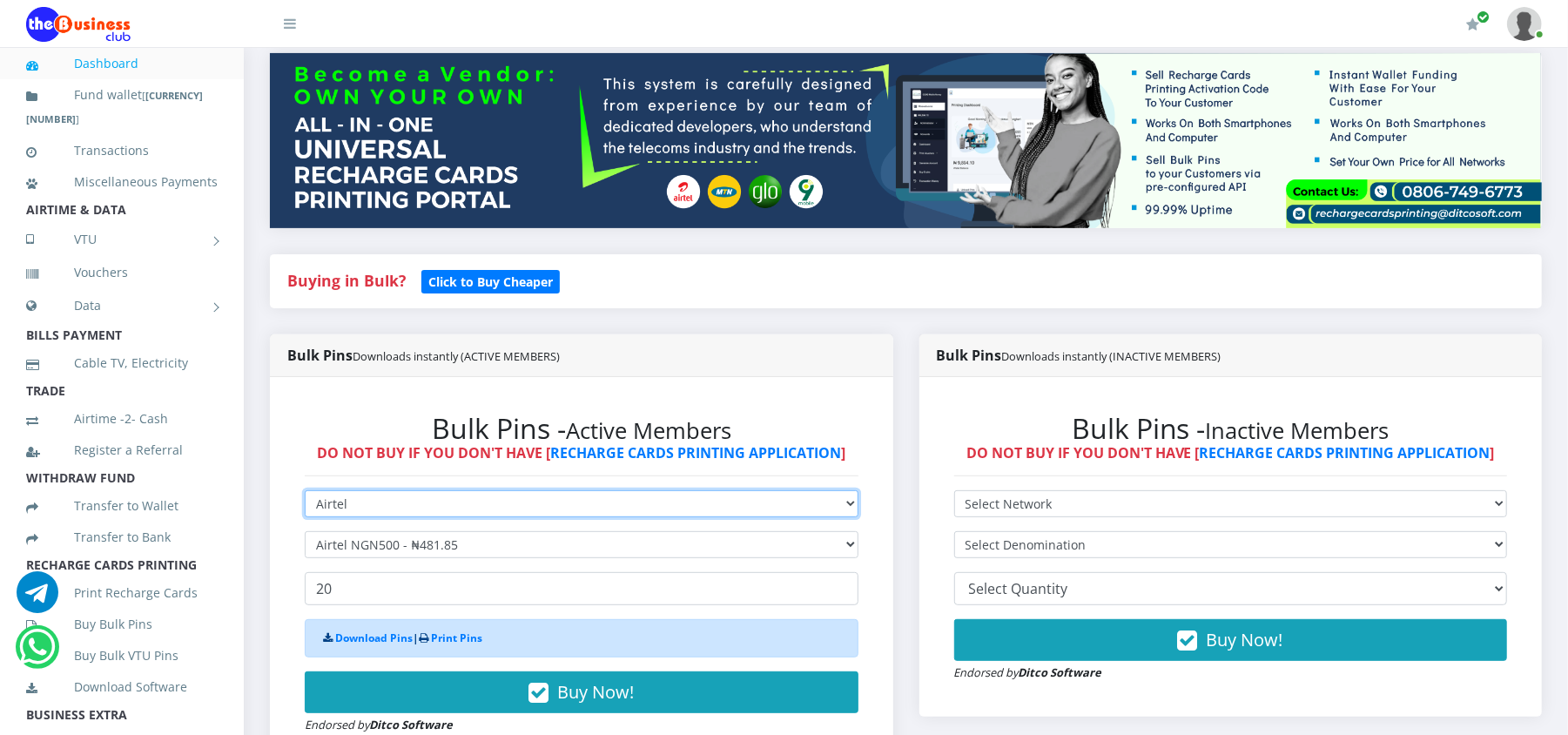 click on "Select Network
MTN
Globacom
9Mobile
Airtel" at bounding box center [582, 503] 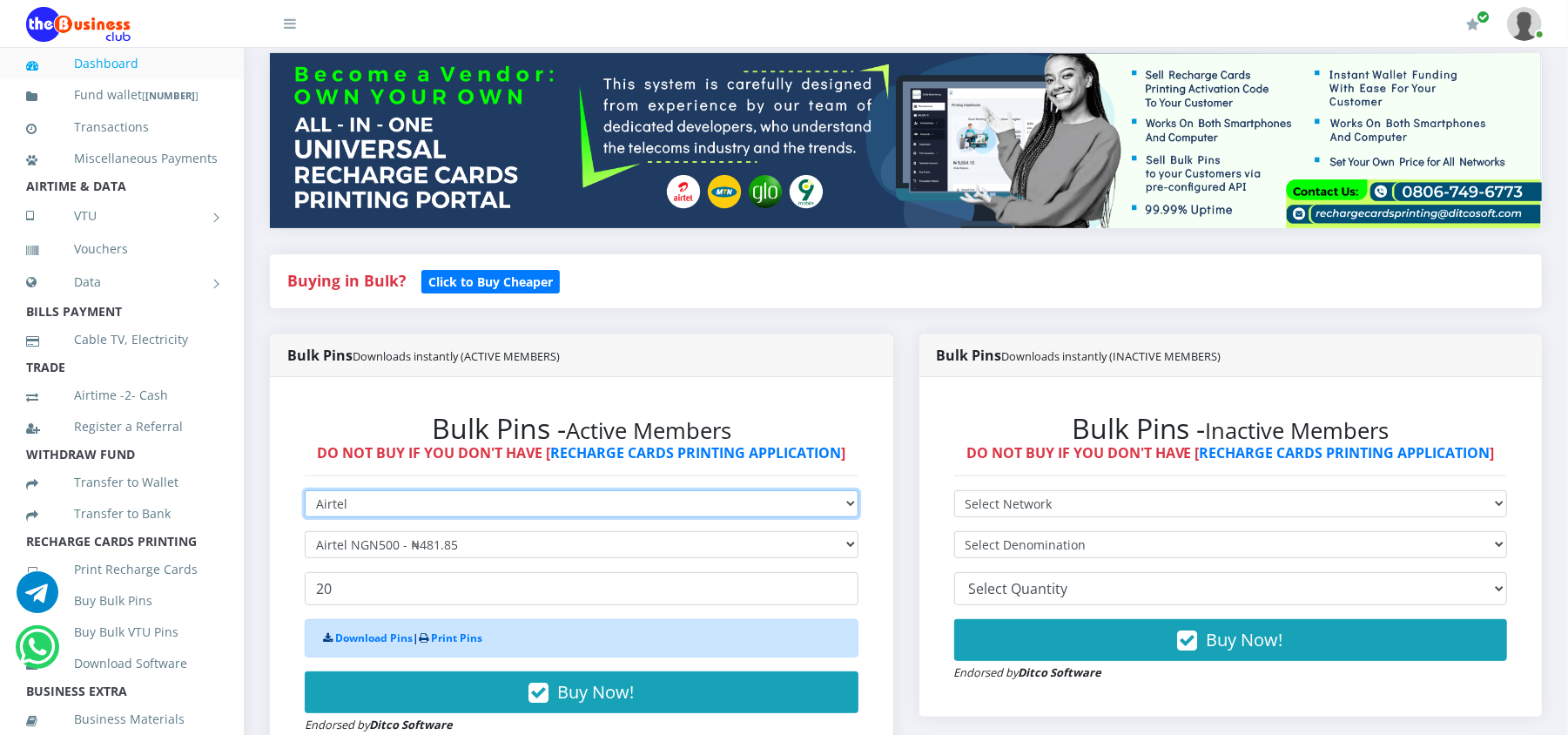 select on "MTN" 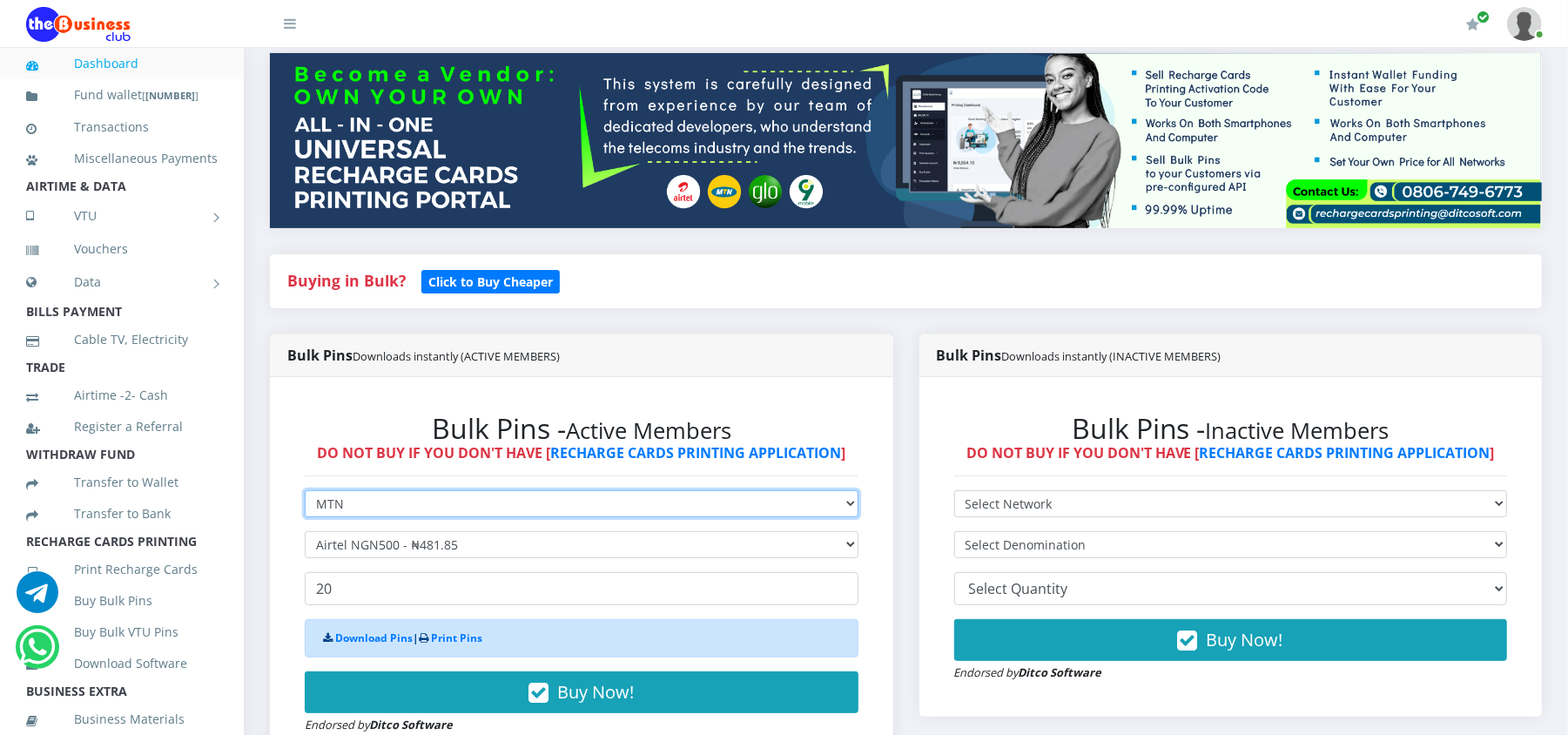 click on "Select Network
MTN
Globacom
9Mobile
Airtel" at bounding box center (582, 503) 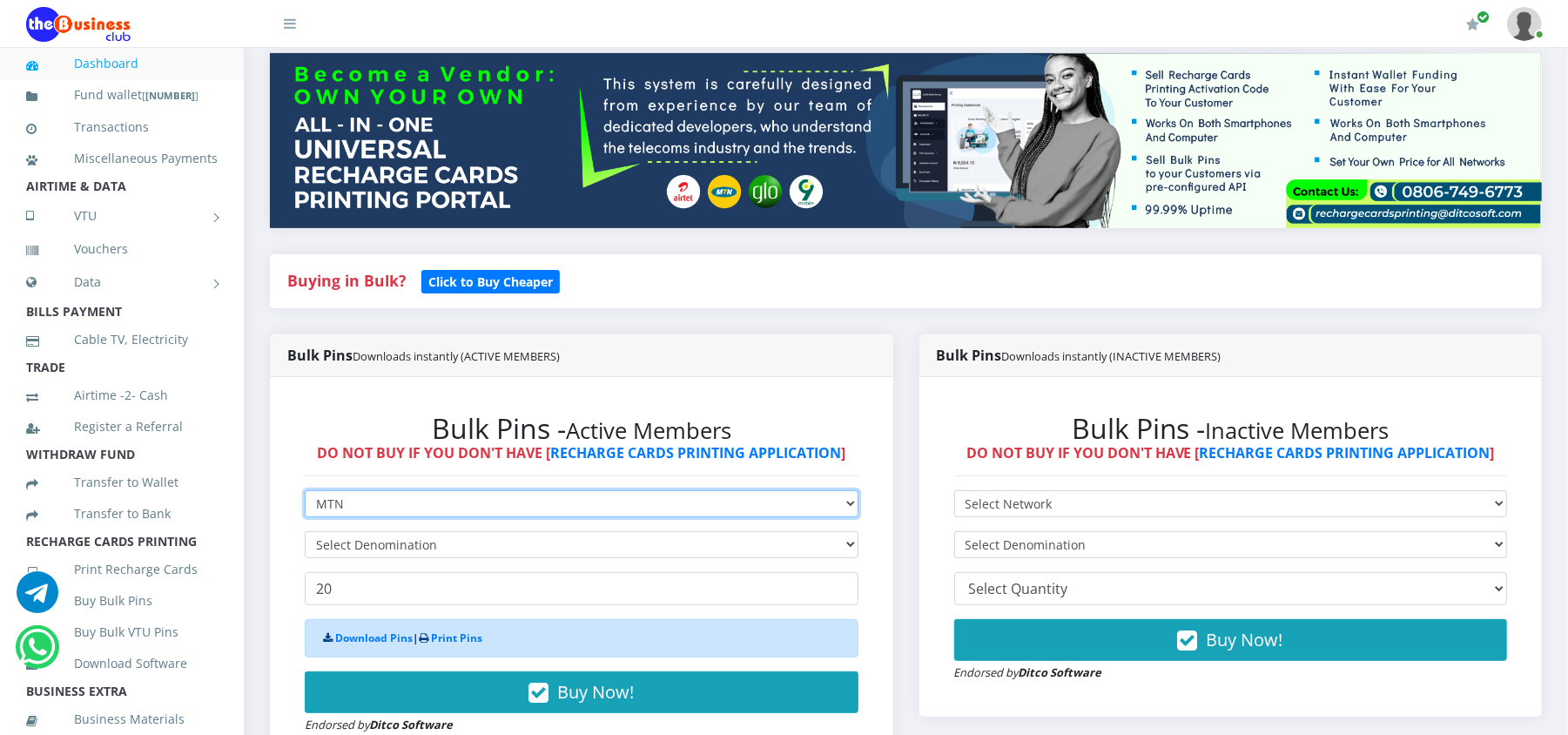 type 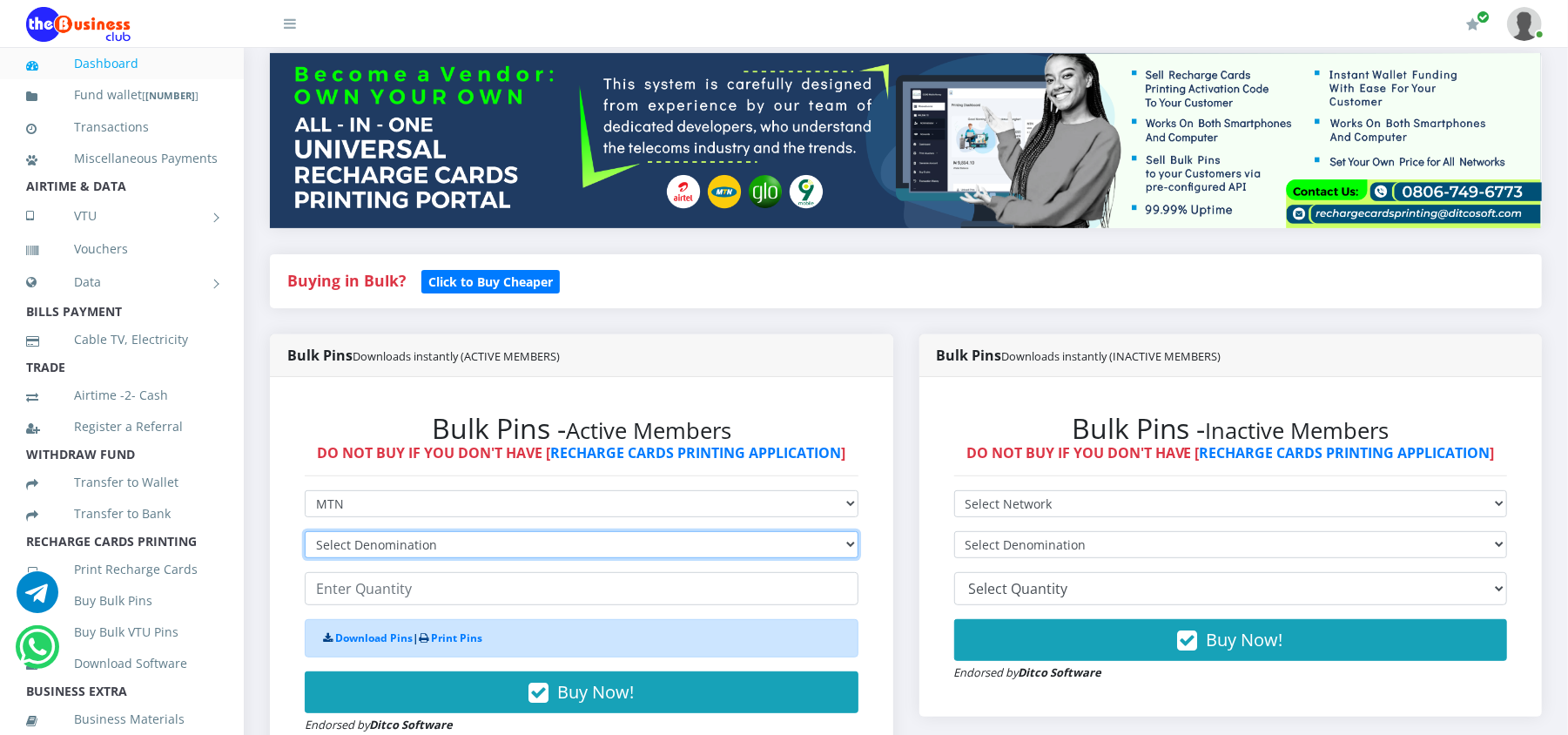 click on "Select Denomination MTN NGN100 - ₦96.98 MTN NGN200 - ₦193.96 MTN NGN400 - ₦387.92 MTN NGN500 - ₦484.90 MTN NGN1000 - ₦969.80 MTN NGN1500 - ₦1,454.70" at bounding box center (582, 544) 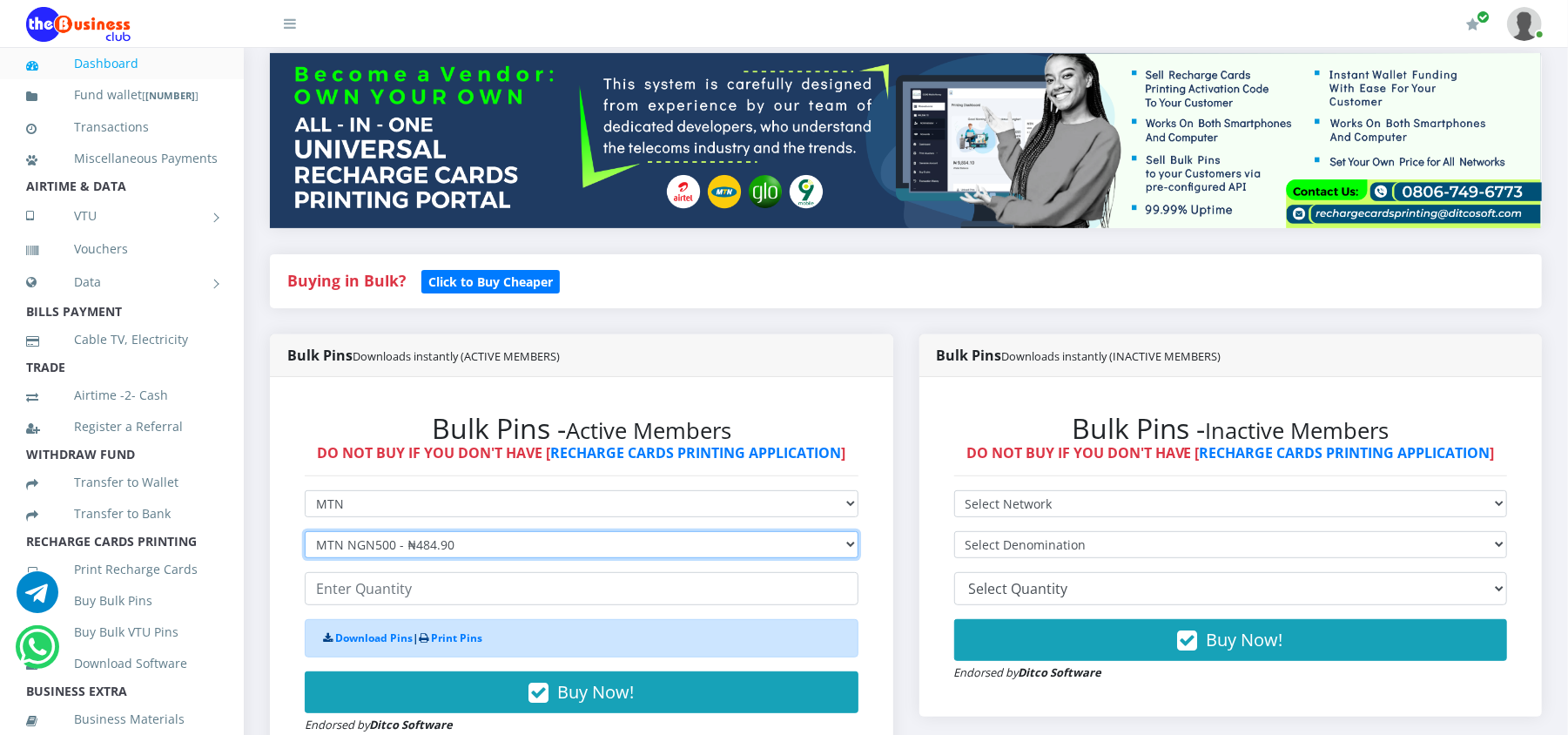 click on "Select Denomination MTN NGN100 - ₦96.98 MTN NGN200 - ₦193.96 MTN NGN400 - ₦387.92 MTN NGN500 - ₦484.90 MTN NGN1000 - ₦969.80 MTN NGN1500 - ₦1,454.70" at bounding box center (582, 544) 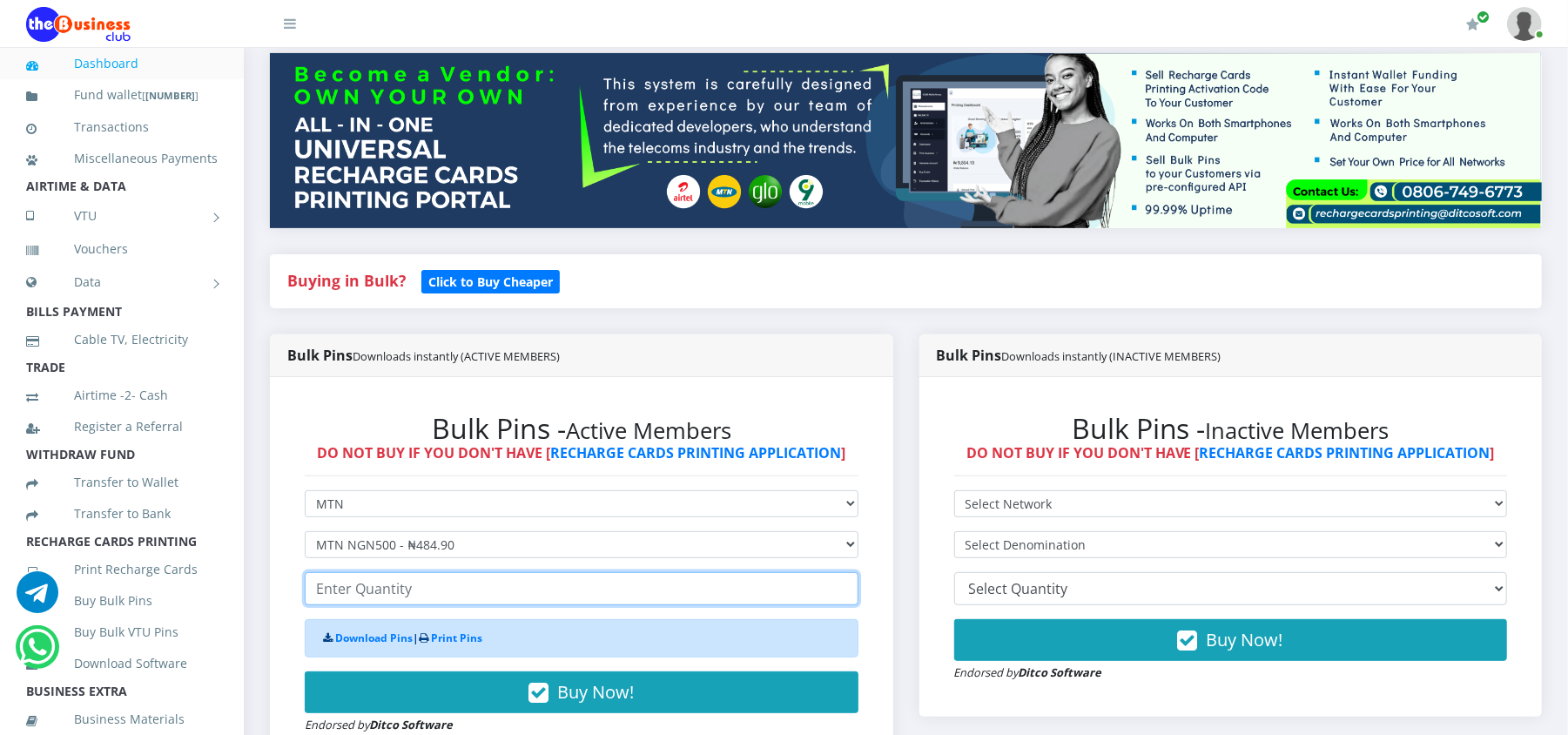 click at bounding box center (582, 589) 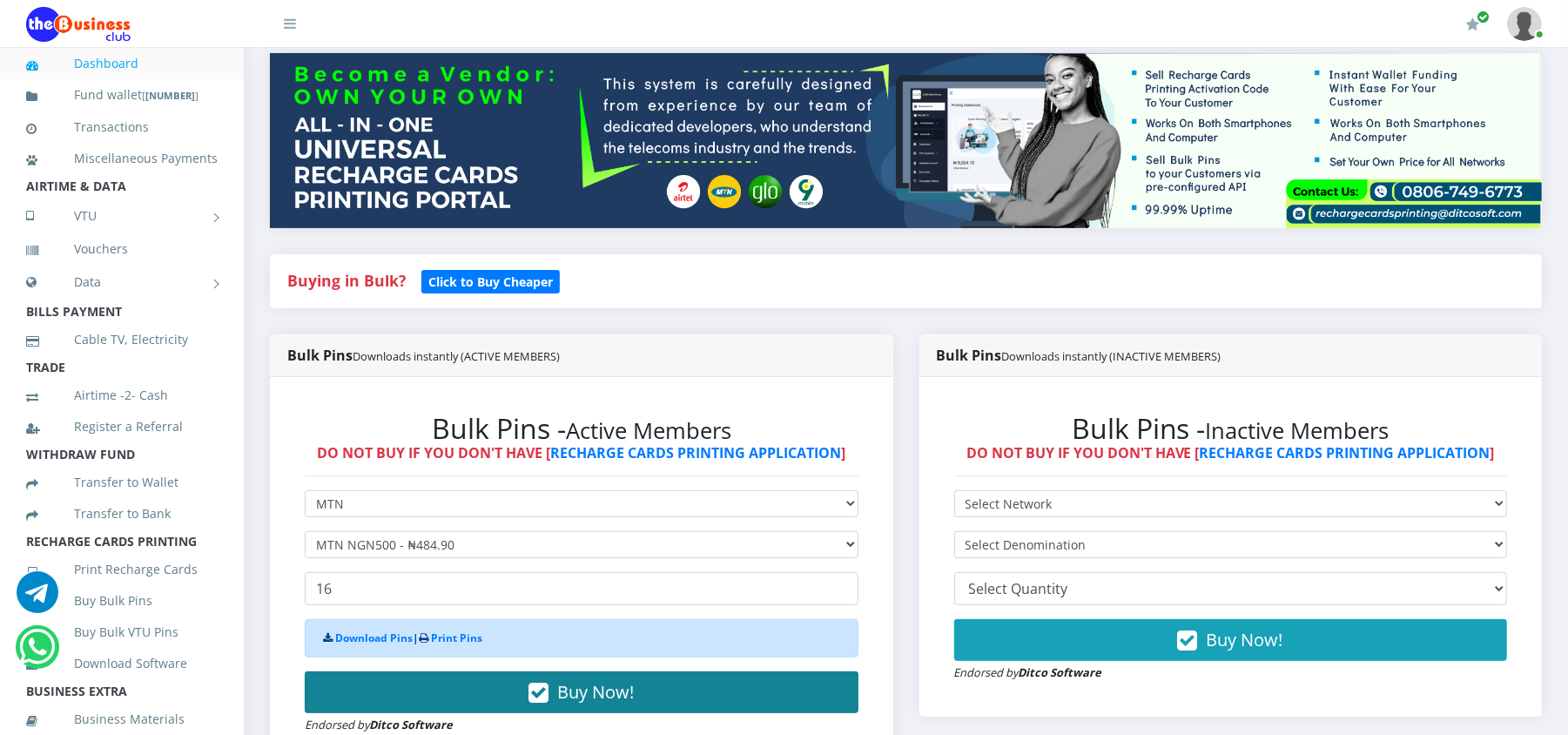 click on "Buy Now!" at bounding box center [582, 692] 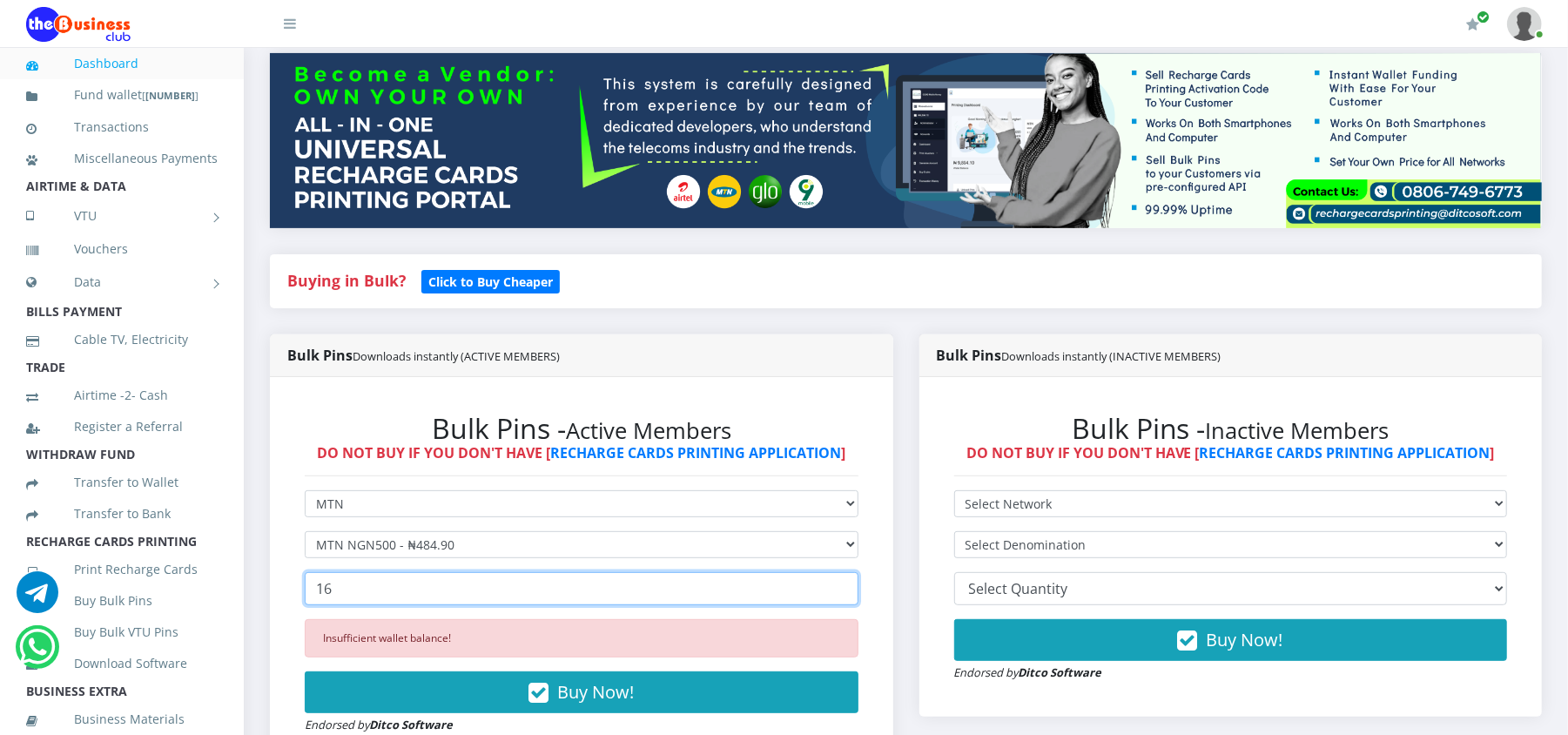 click on "16" at bounding box center [582, 589] 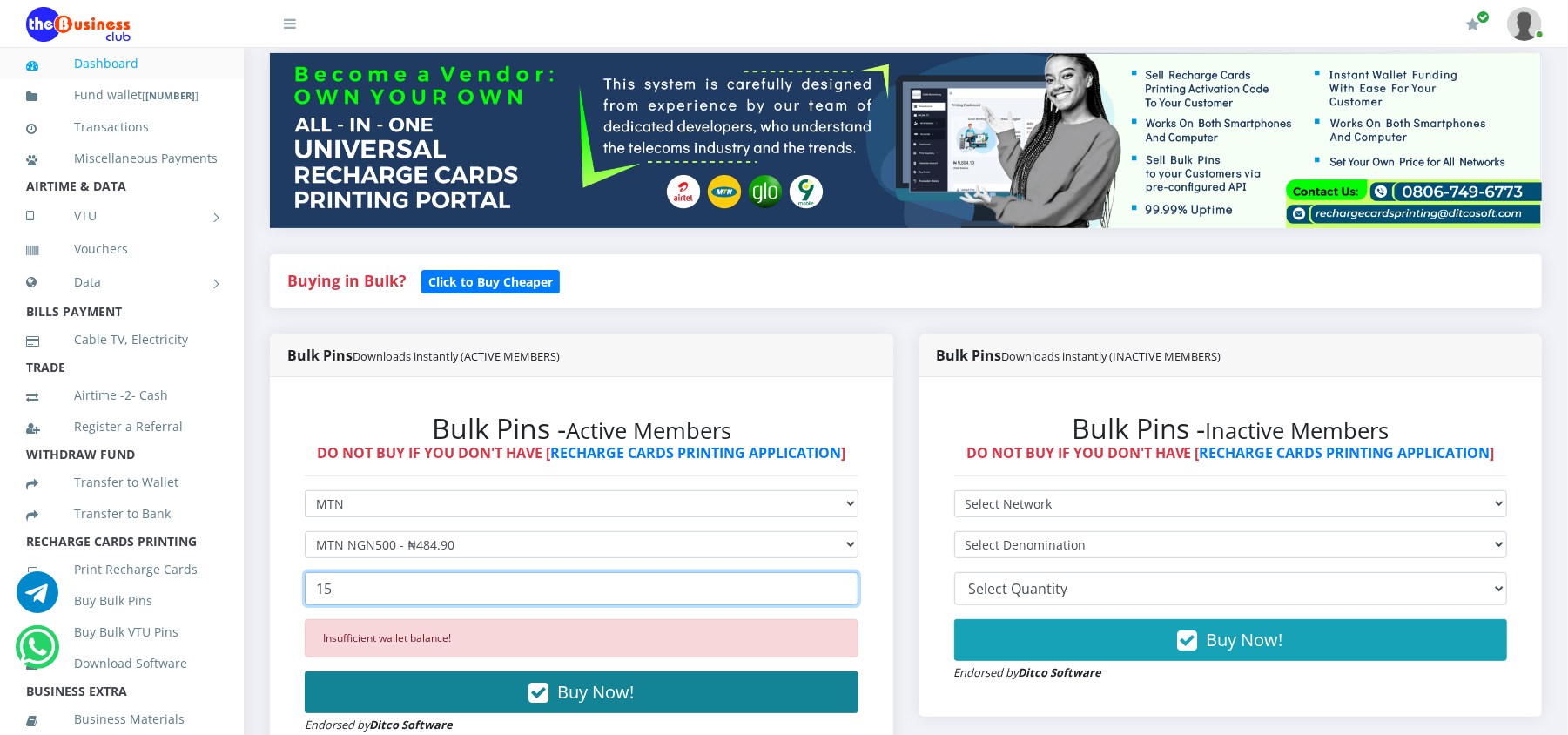 type on "15" 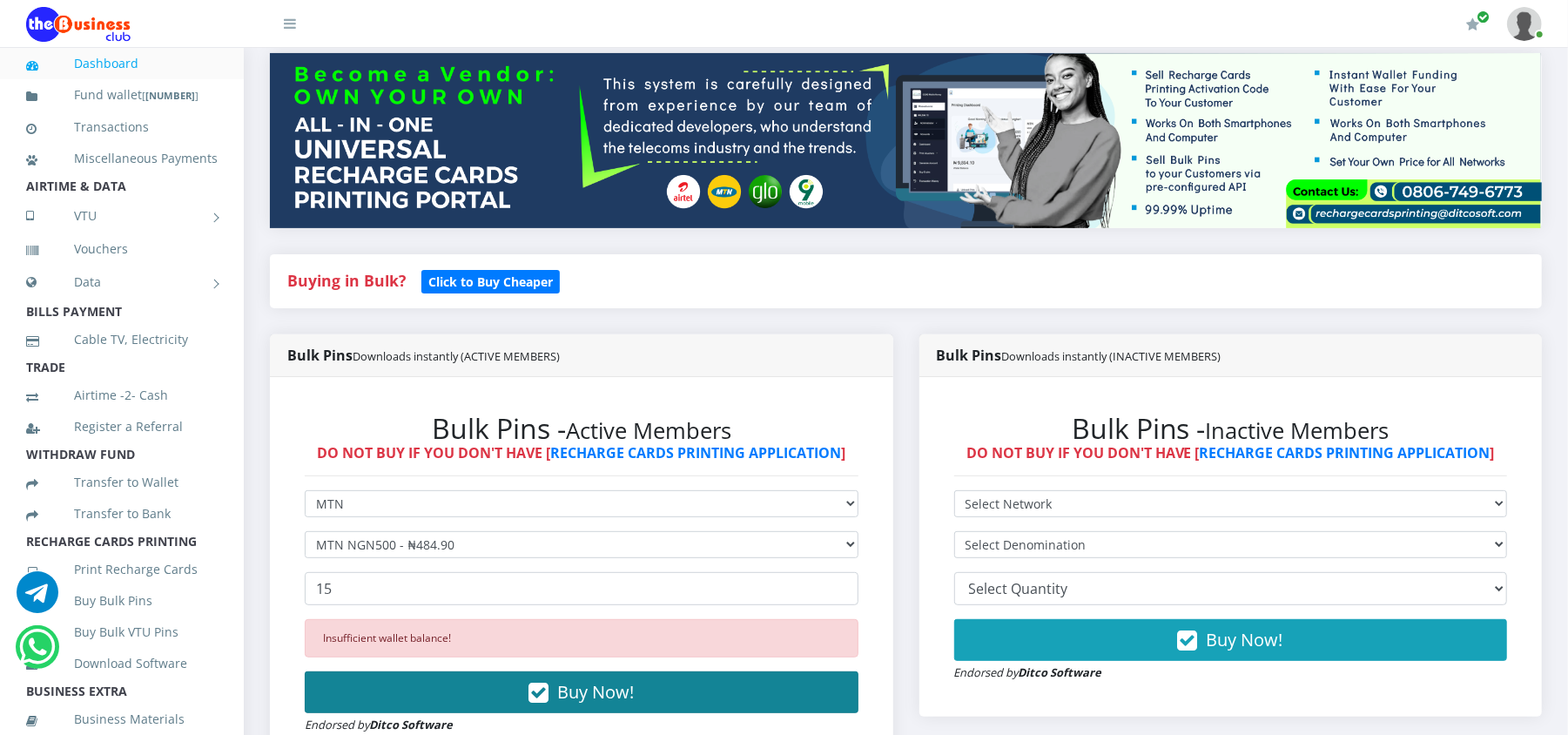 click on "Buy Now!" at bounding box center (582, 692) 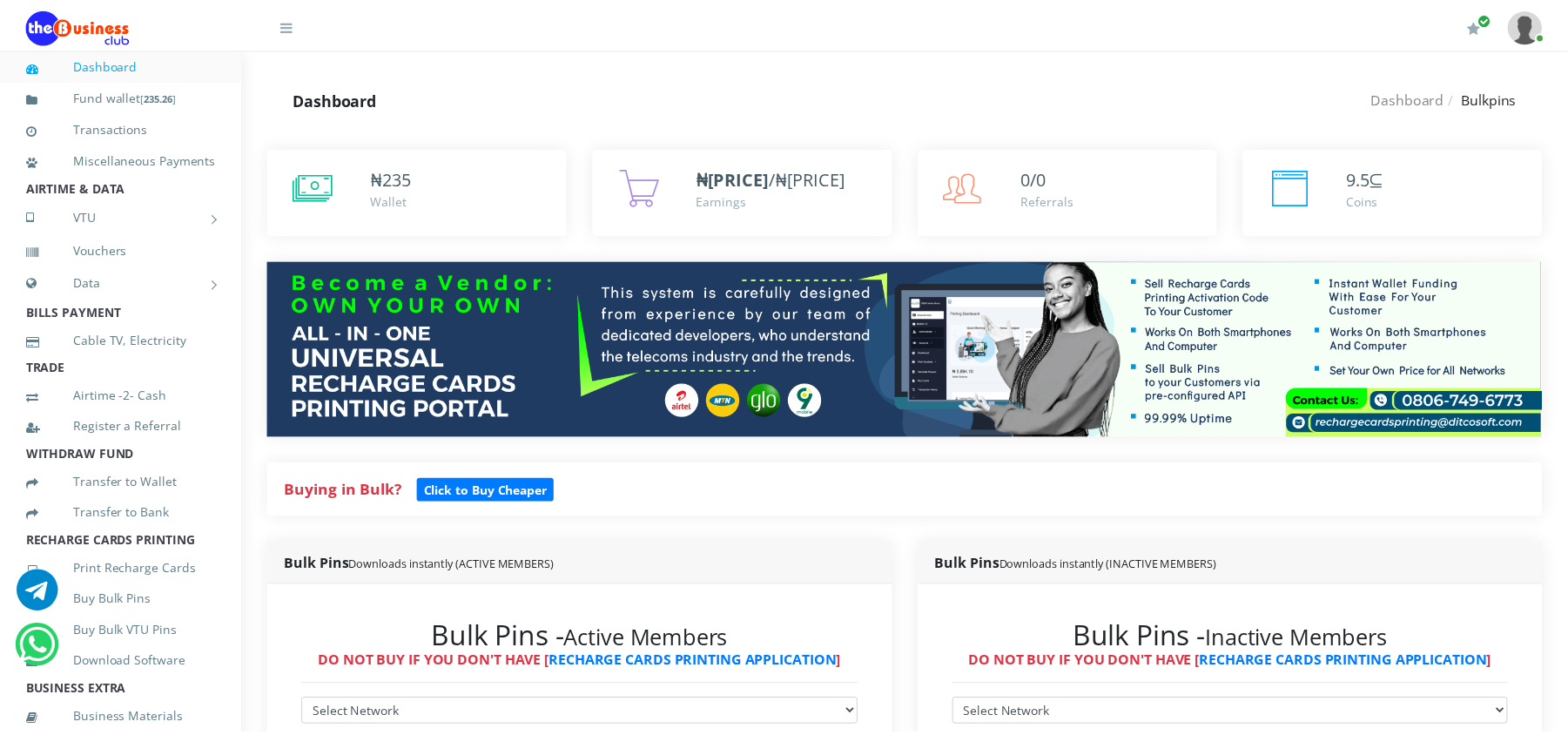 scroll, scrollTop: 279, scrollLeft: 0, axis: vertical 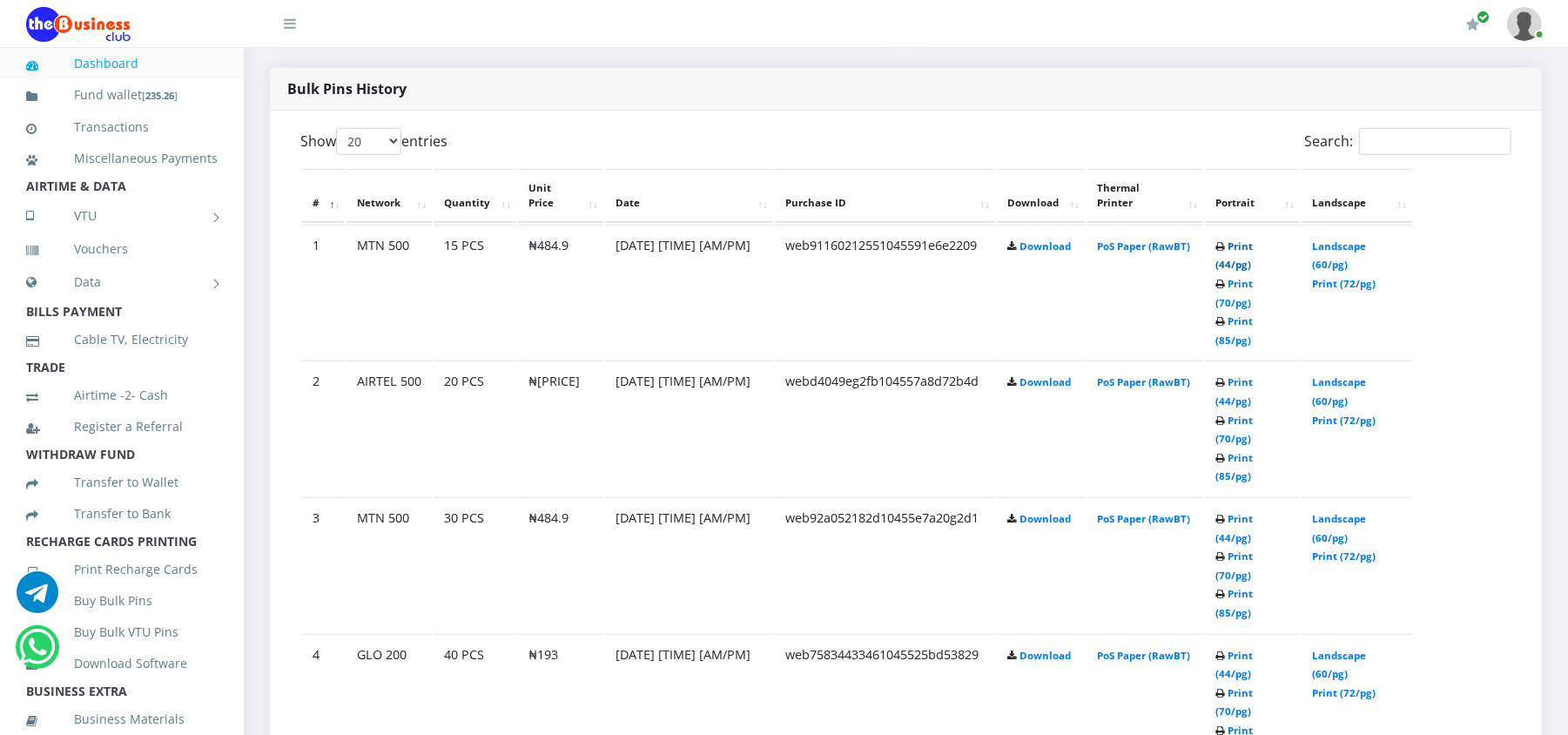 click on "Print (44/pg)" at bounding box center (1234, 255) 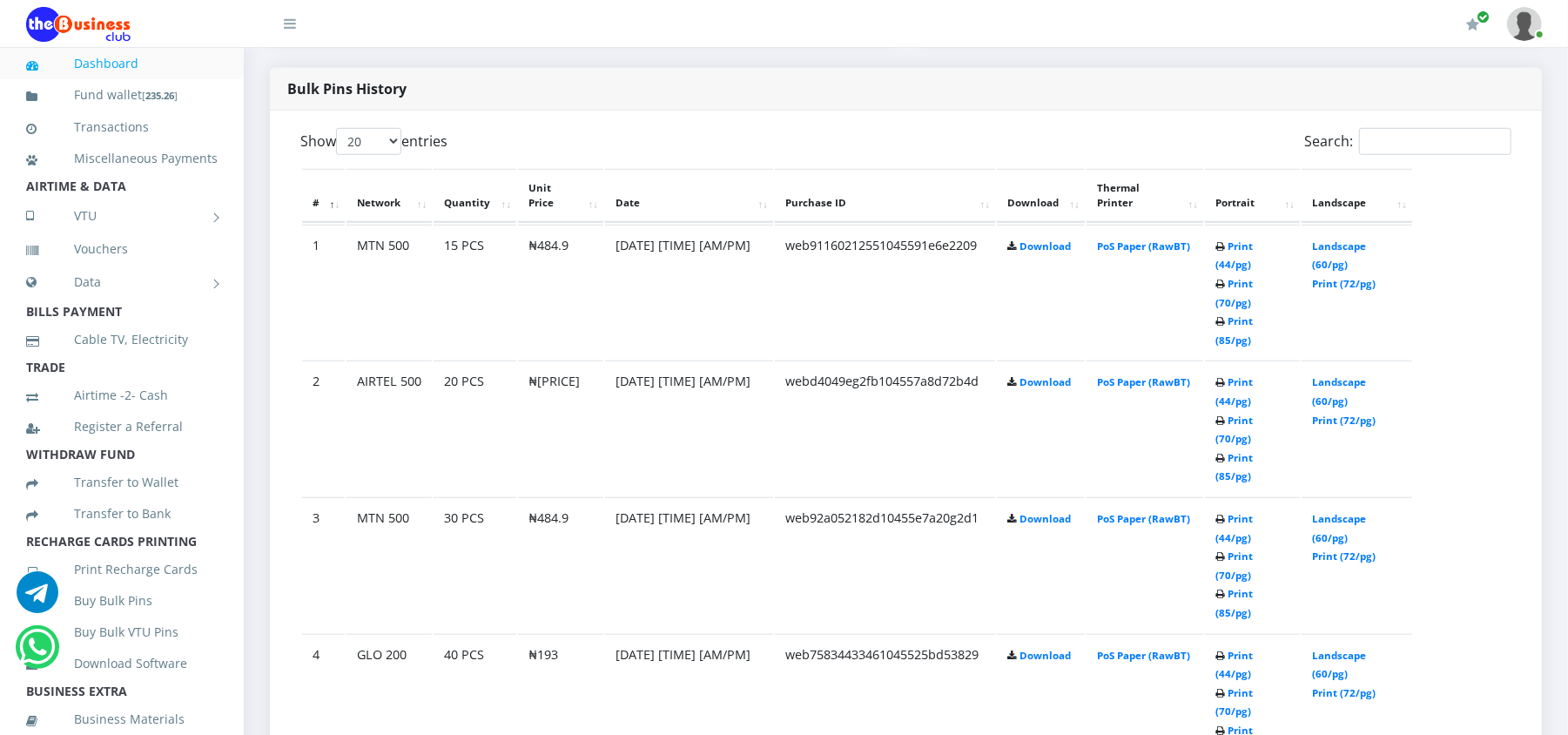 scroll, scrollTop: 0, scrollLeft: 0, axis: both 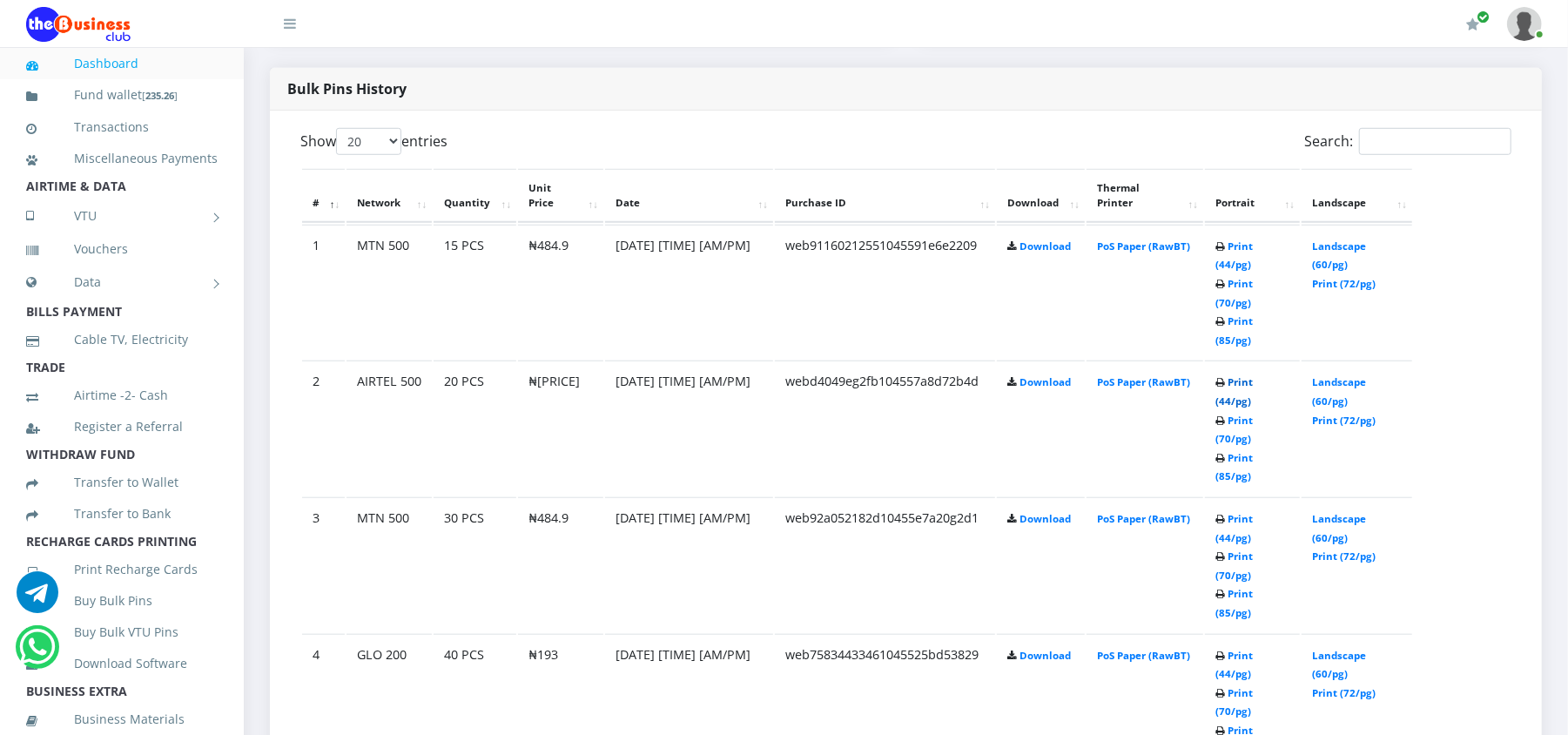 click on "Print (44/pg)" at bounding box center (1234, 391) 